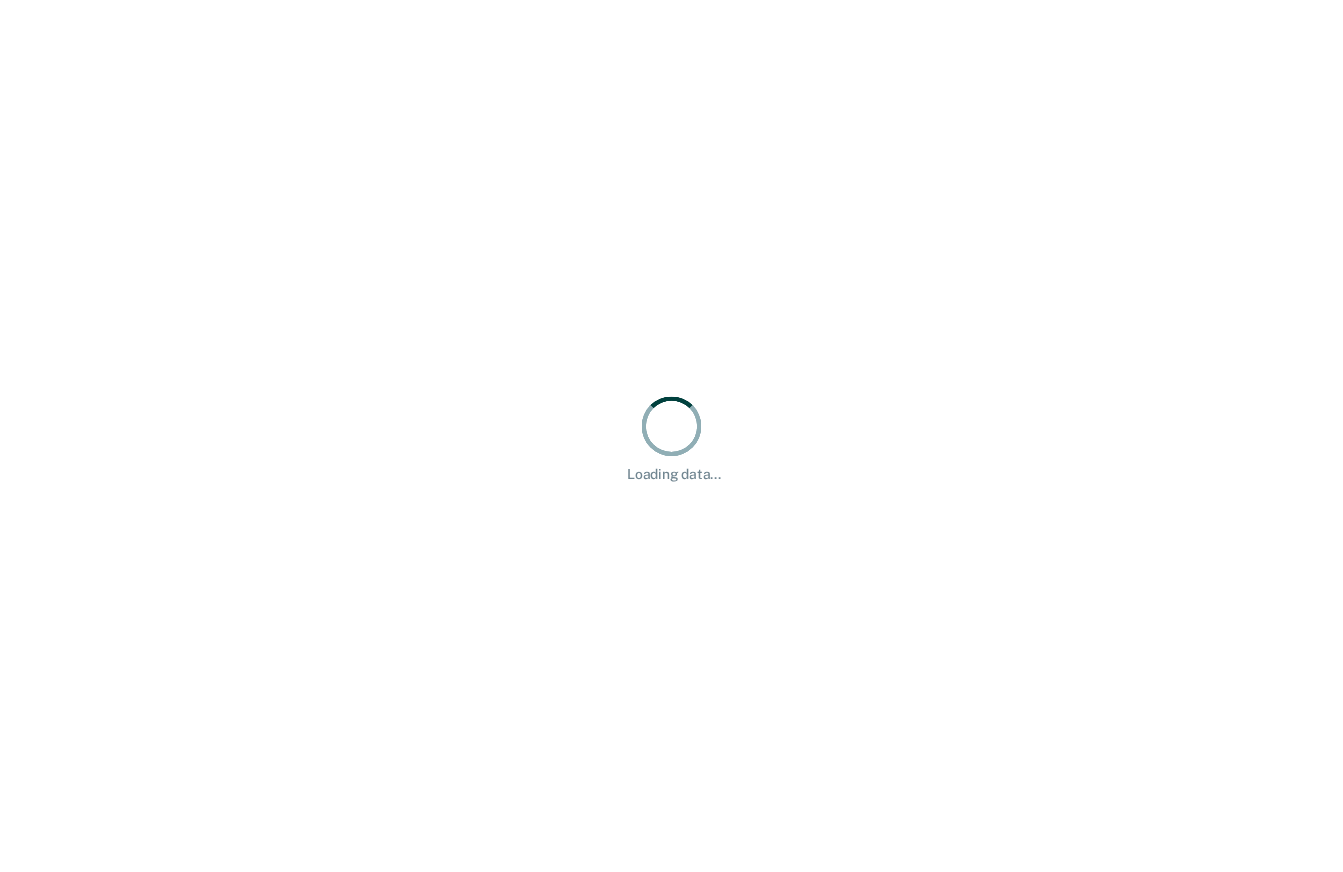 scroll, scrollTop: 0, scrollLeft: 0, axis: both 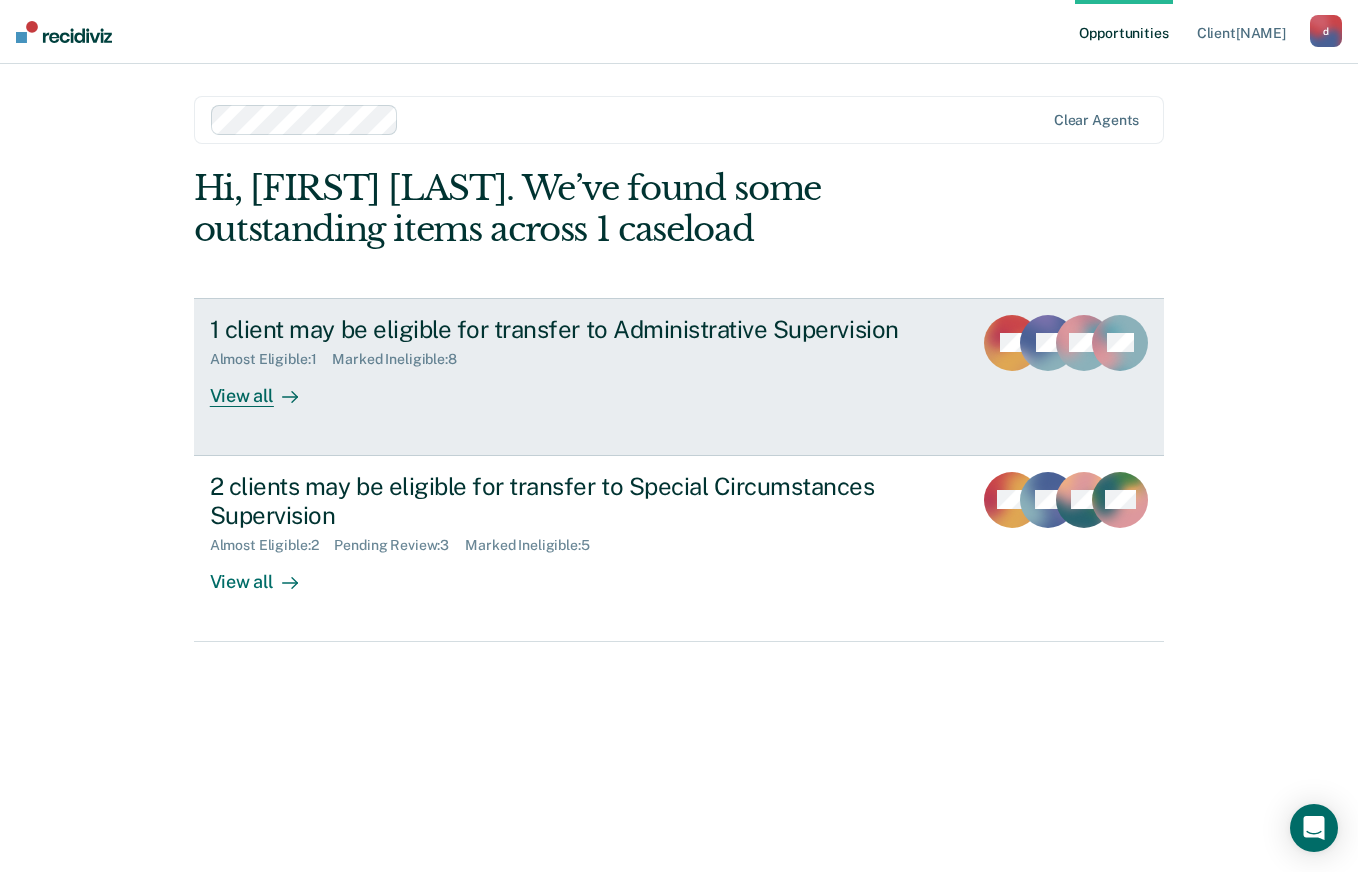 click on "1 client may be eligible for transfer to Administrative Supervision Almost Eligible :  1 Marked Ineligible :  8 View all" at bounding box center (585, 361) 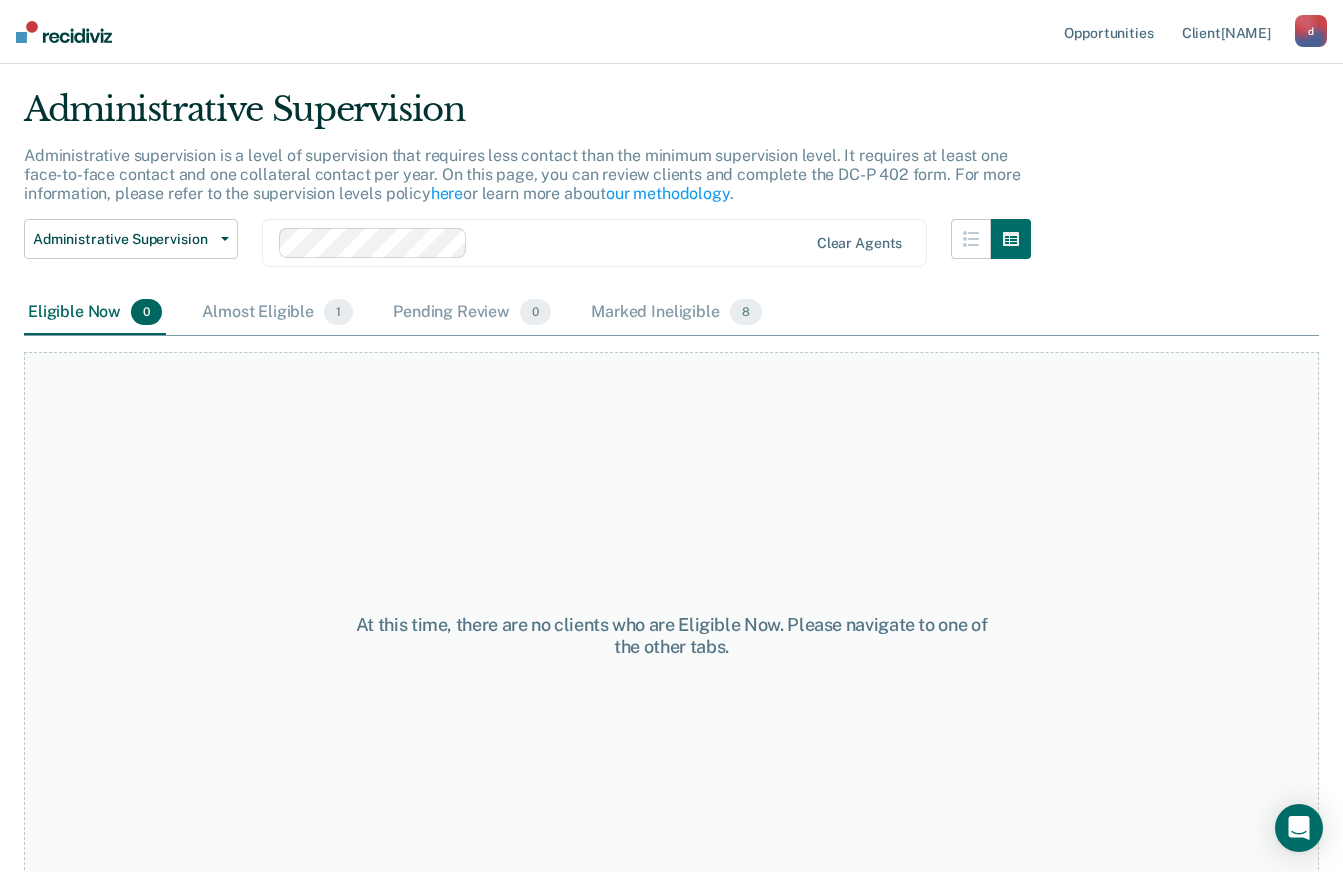 scroll, scrollTop: 50, scrollLeft: 0, axis: vertical 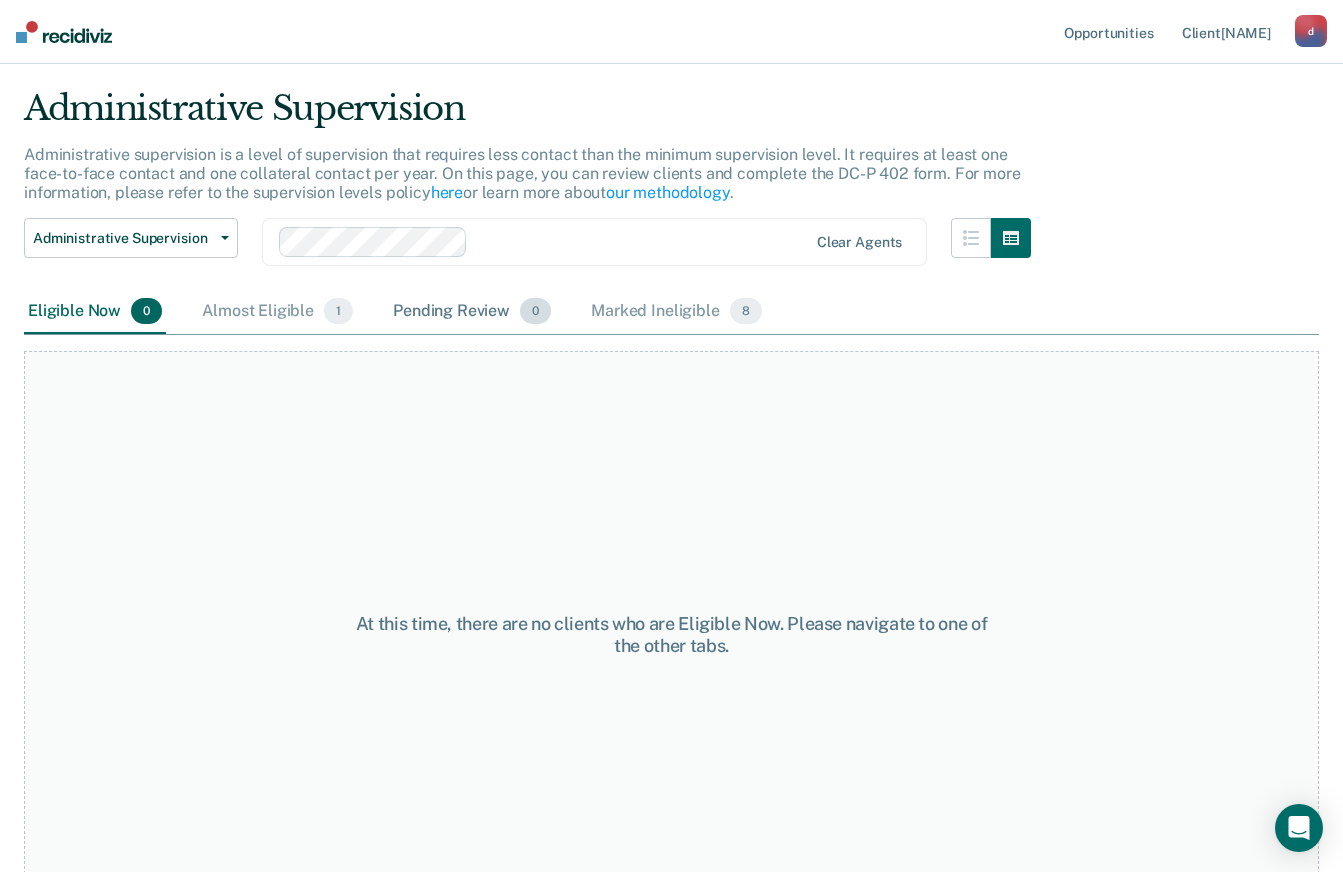 click on "0" at bounding box center (338, 311) 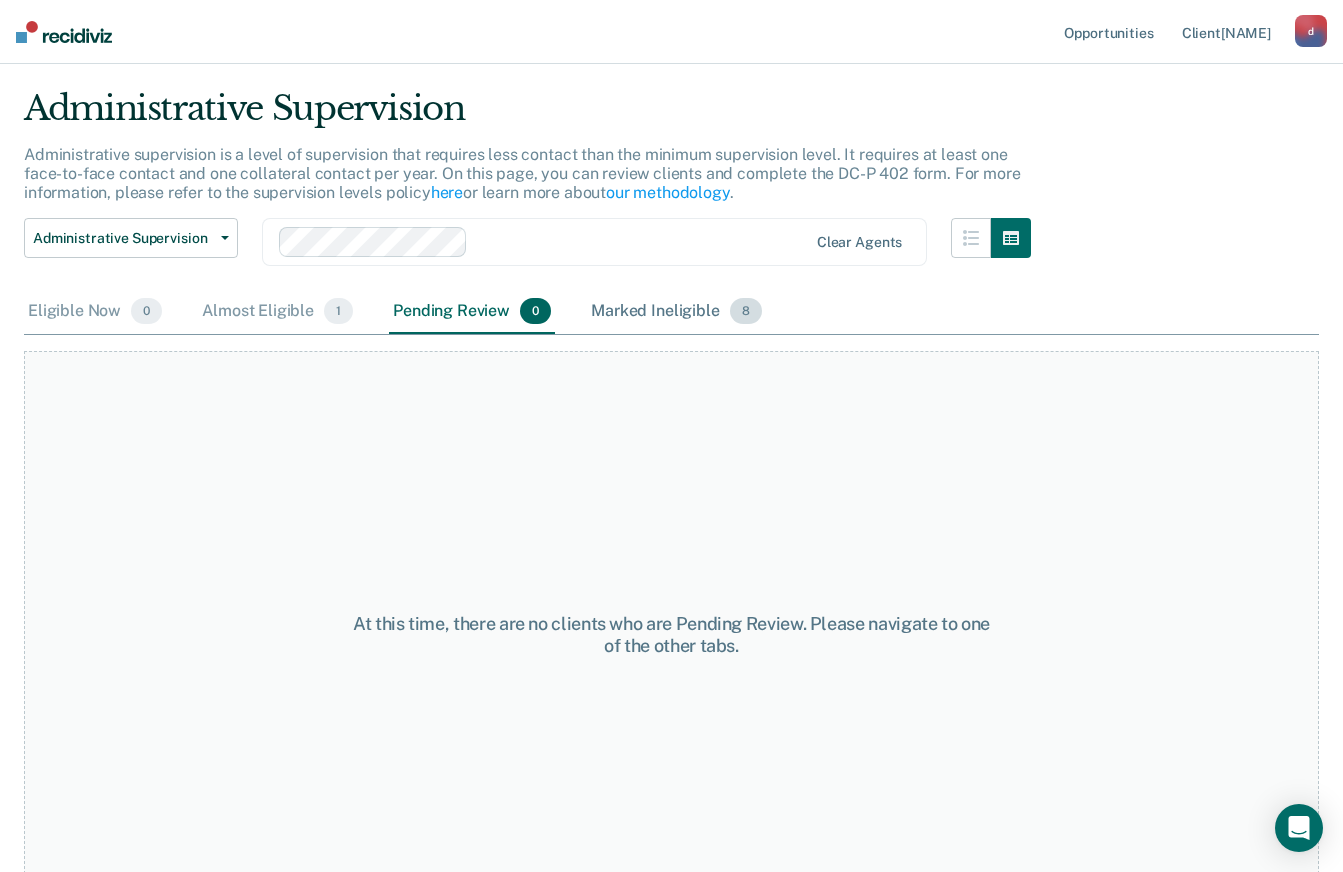 click on "Marked Ineligible 8" at bounding box center (676, 312) 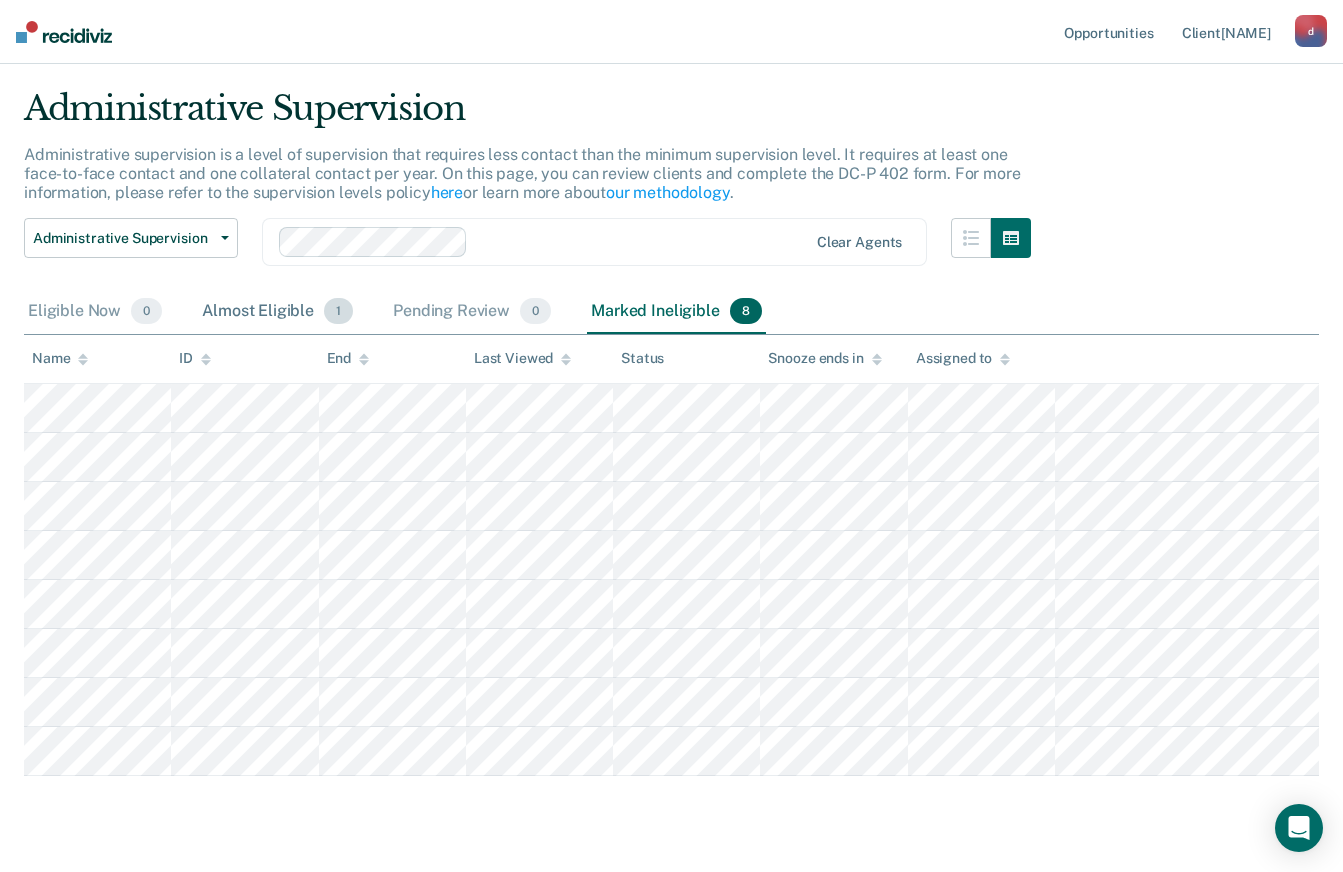 click on "1" at bounding box center (146, 311) 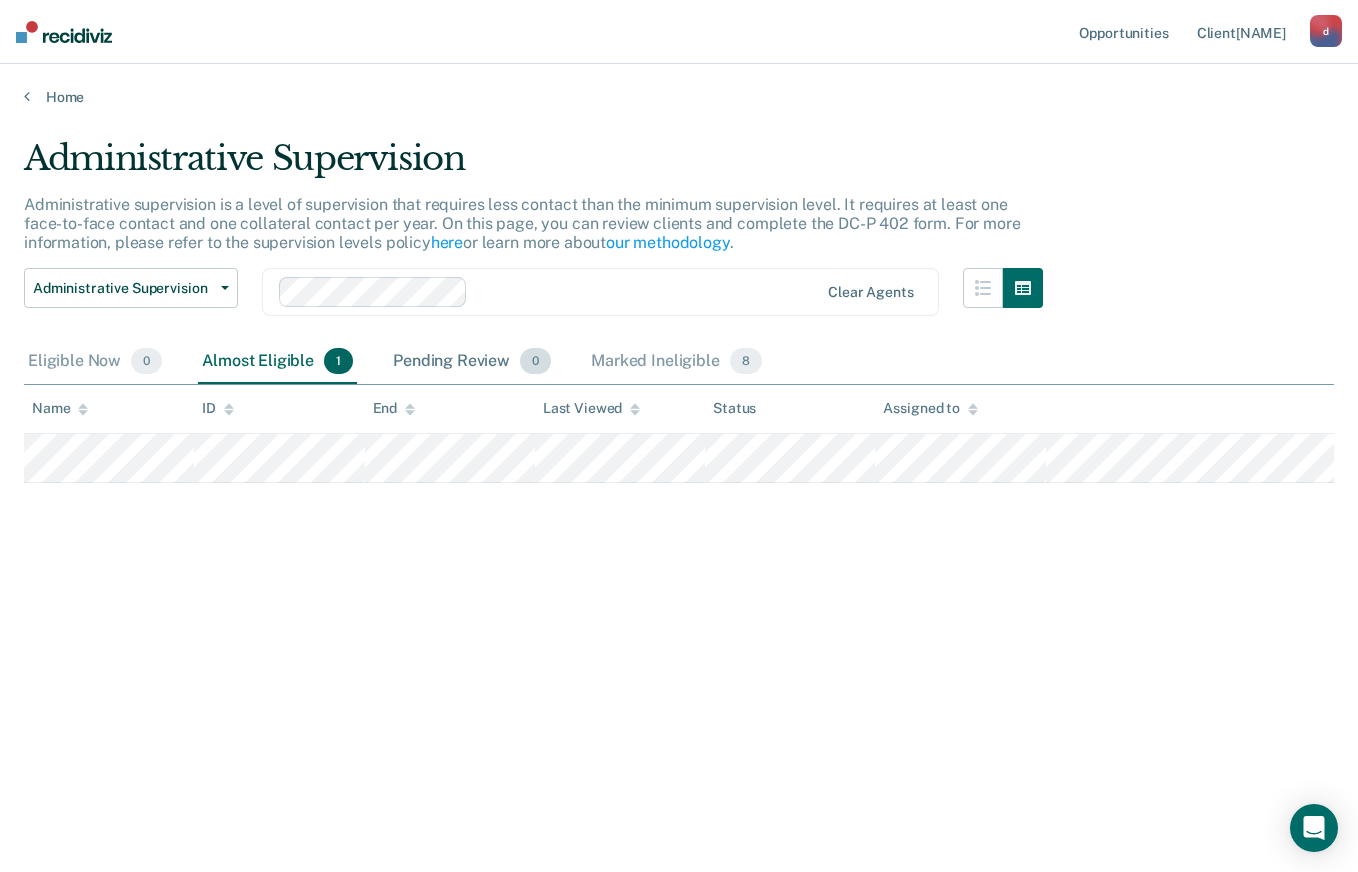click on "Pending Review 0" at bounding box center (472, 362) 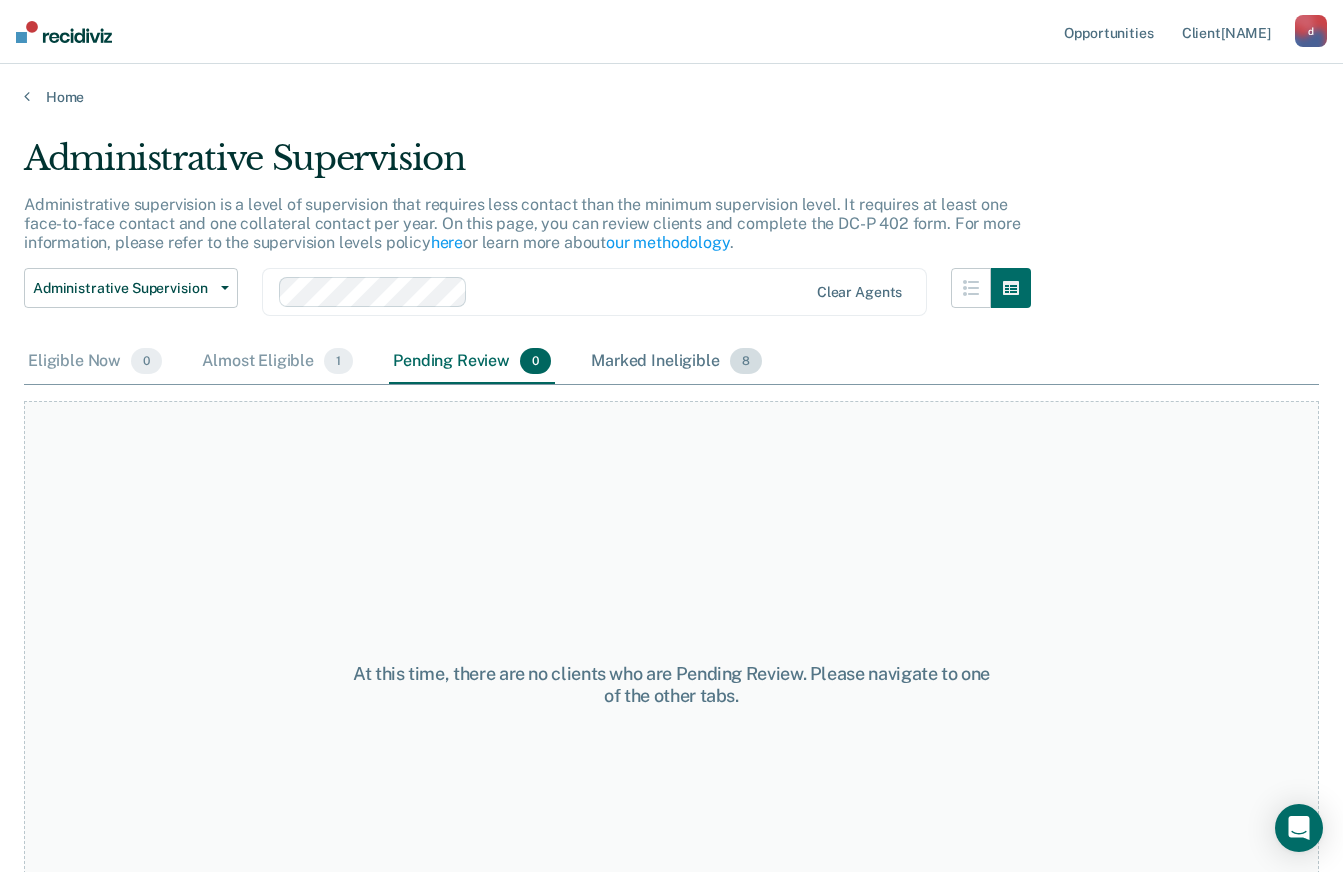 click on "Marked Ineligible 8" at bounding box center (676, 362) 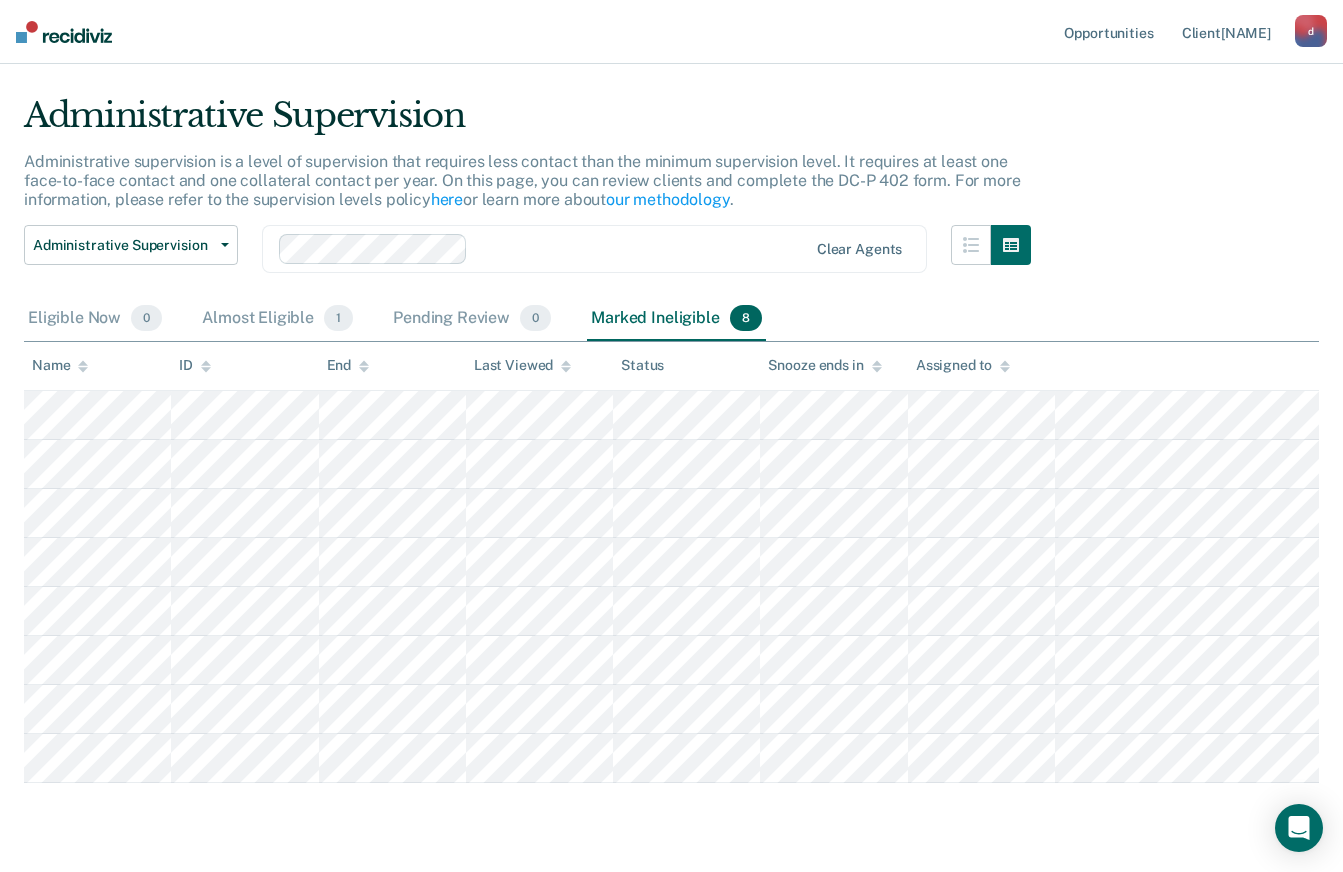 scroll, scrollTop: 40, scrollLeft: 0, axis: vertical 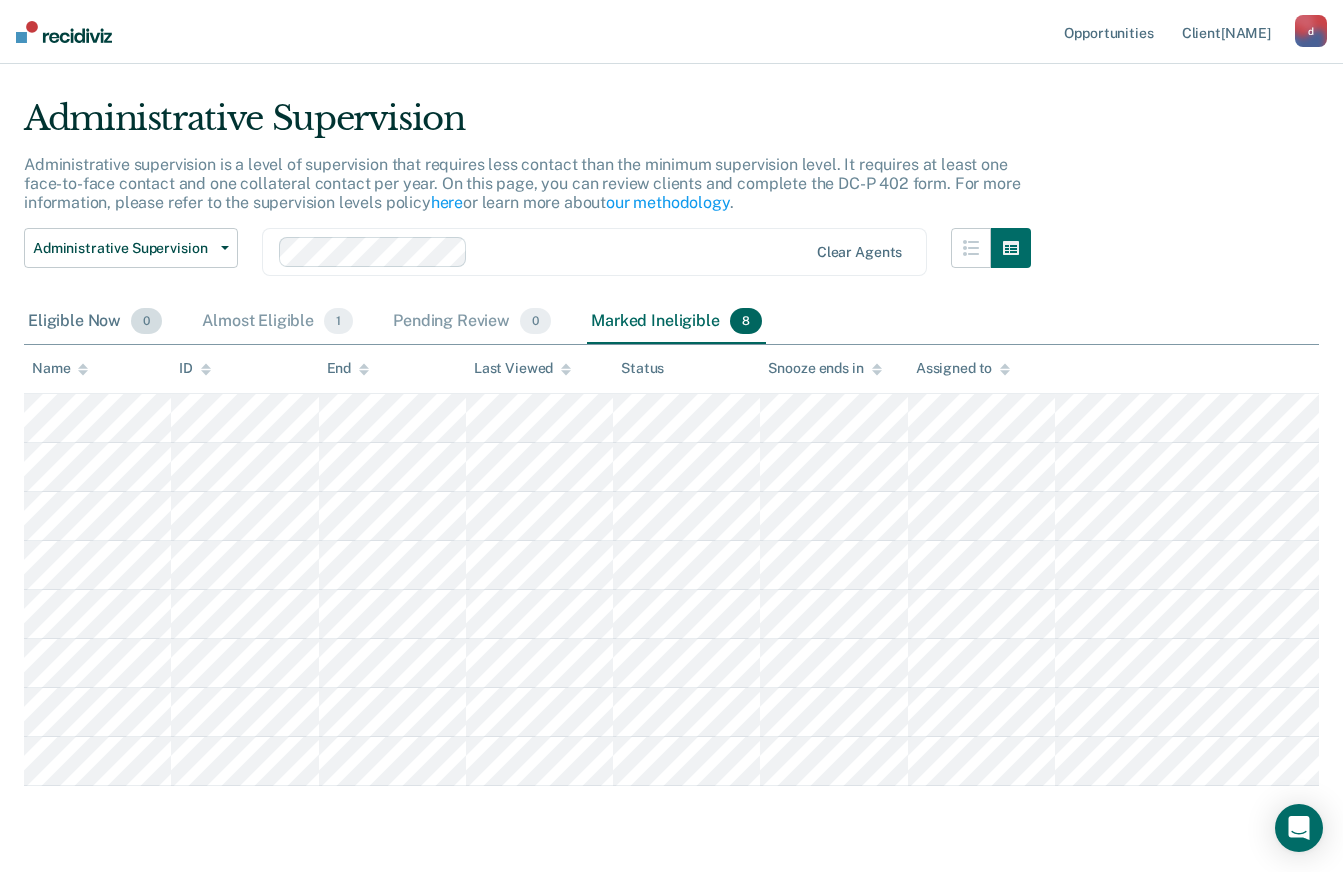 click on "Eligible Now 0" at bounding box center (95, 322) 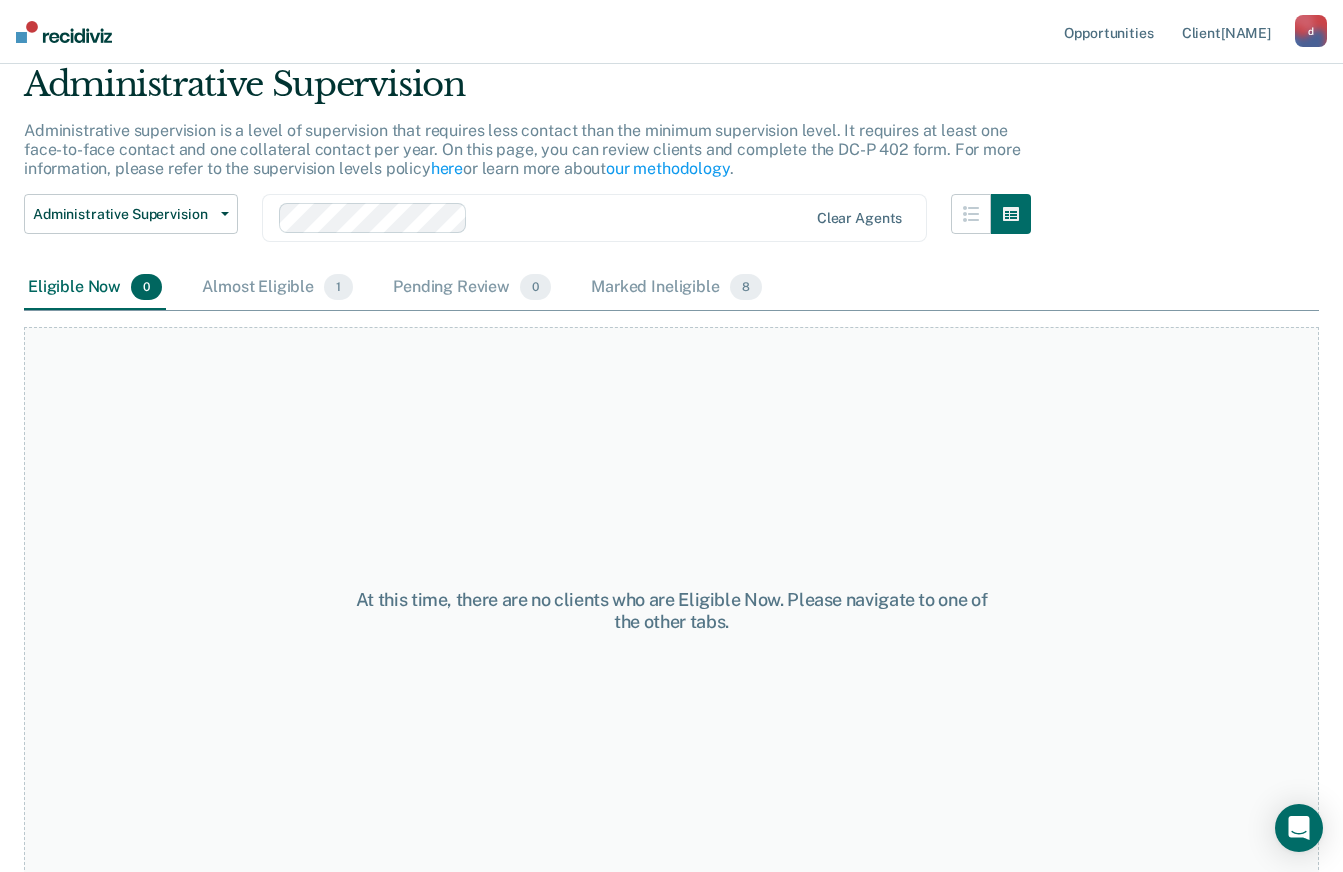 scroll, scrollTop: 52, scrollLeft: 0, axis: vertical 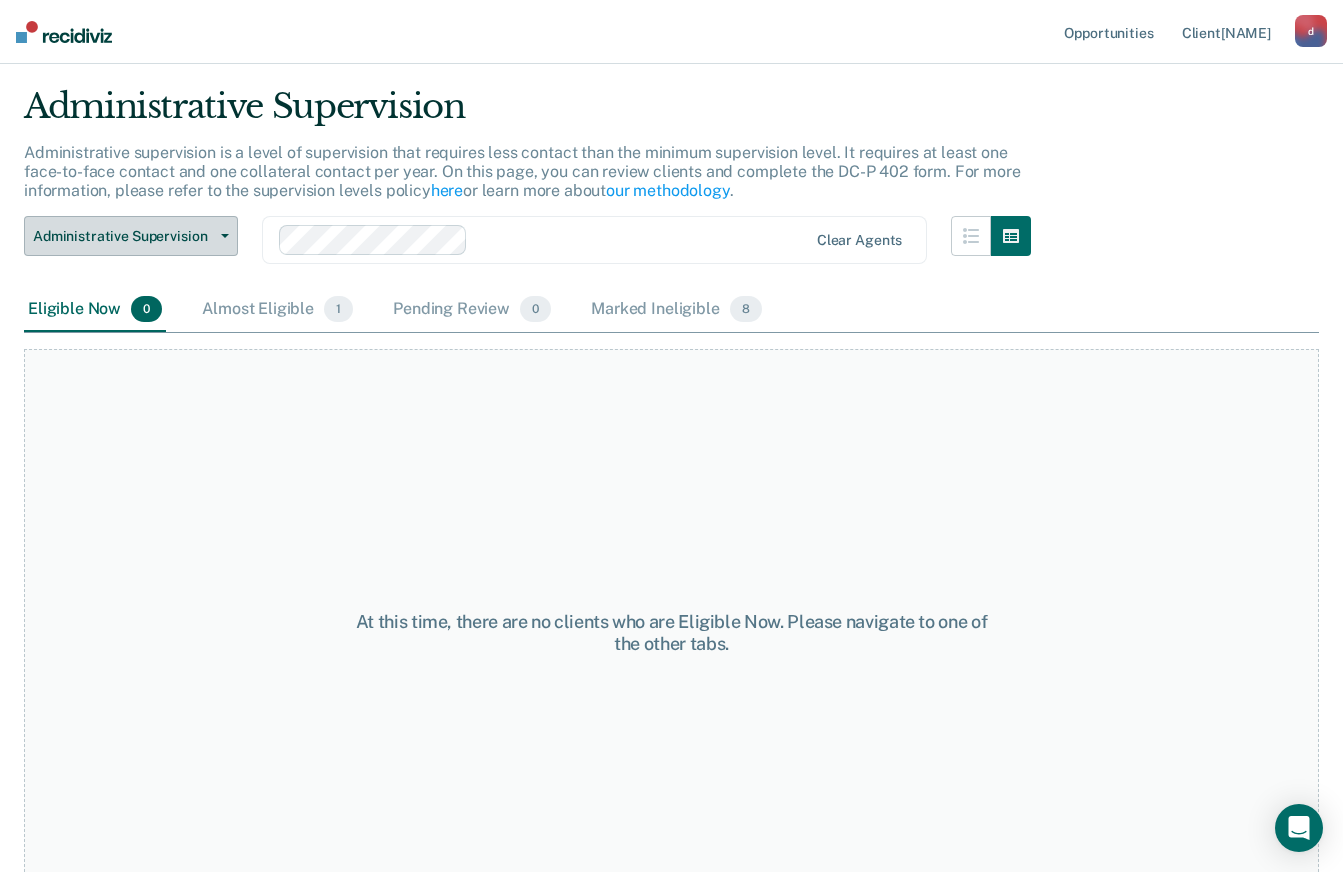 click on "Administrative Supervision" at bounding box center [123, 236] 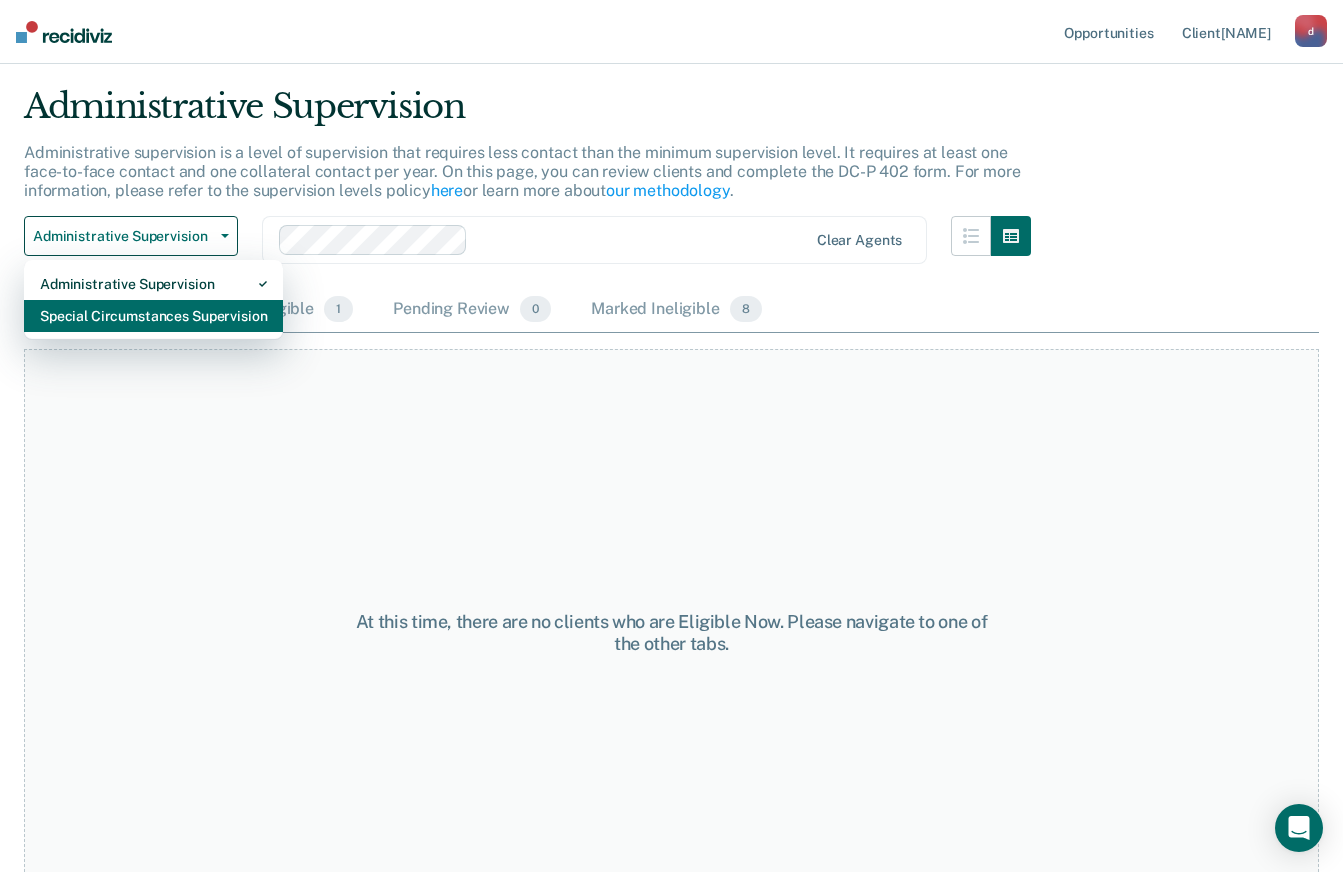 click on "Special Circumstances Supervision" at bounding box center (153, 284) 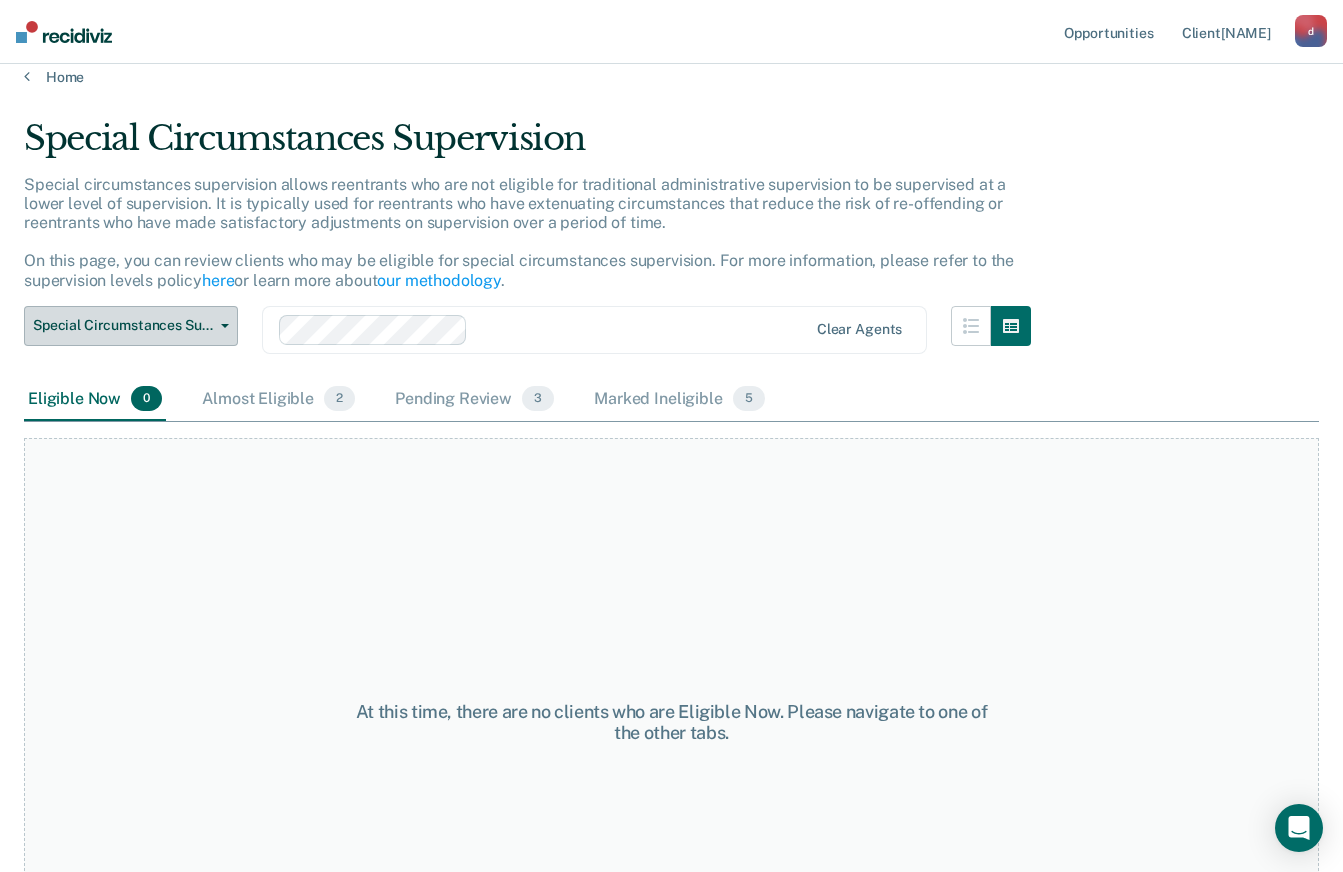 scroll, scrollTop: 27, scrollLeft: 0, axis: vertical 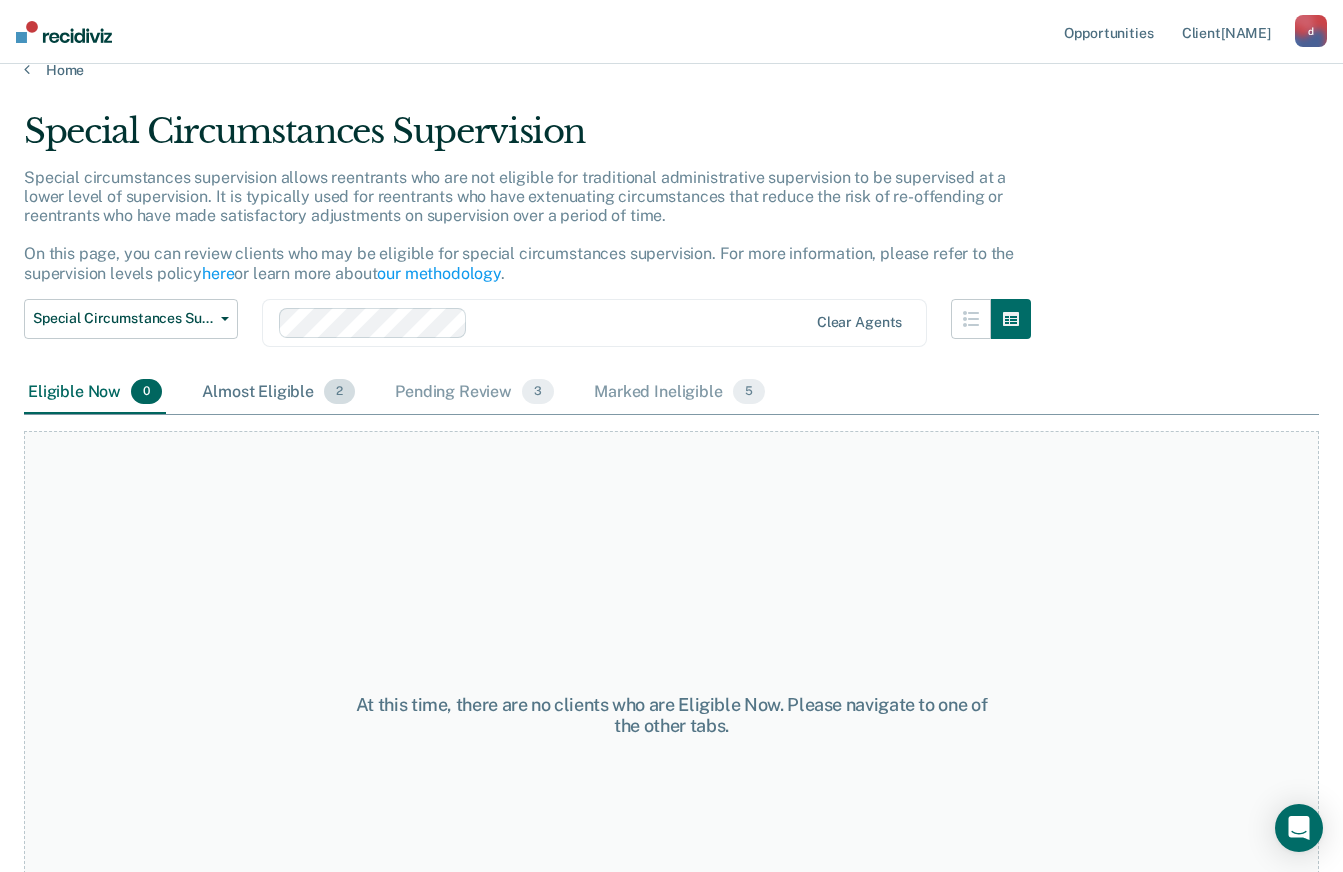 click on "Almost Eligible 2" at bounding box center (278, 393) 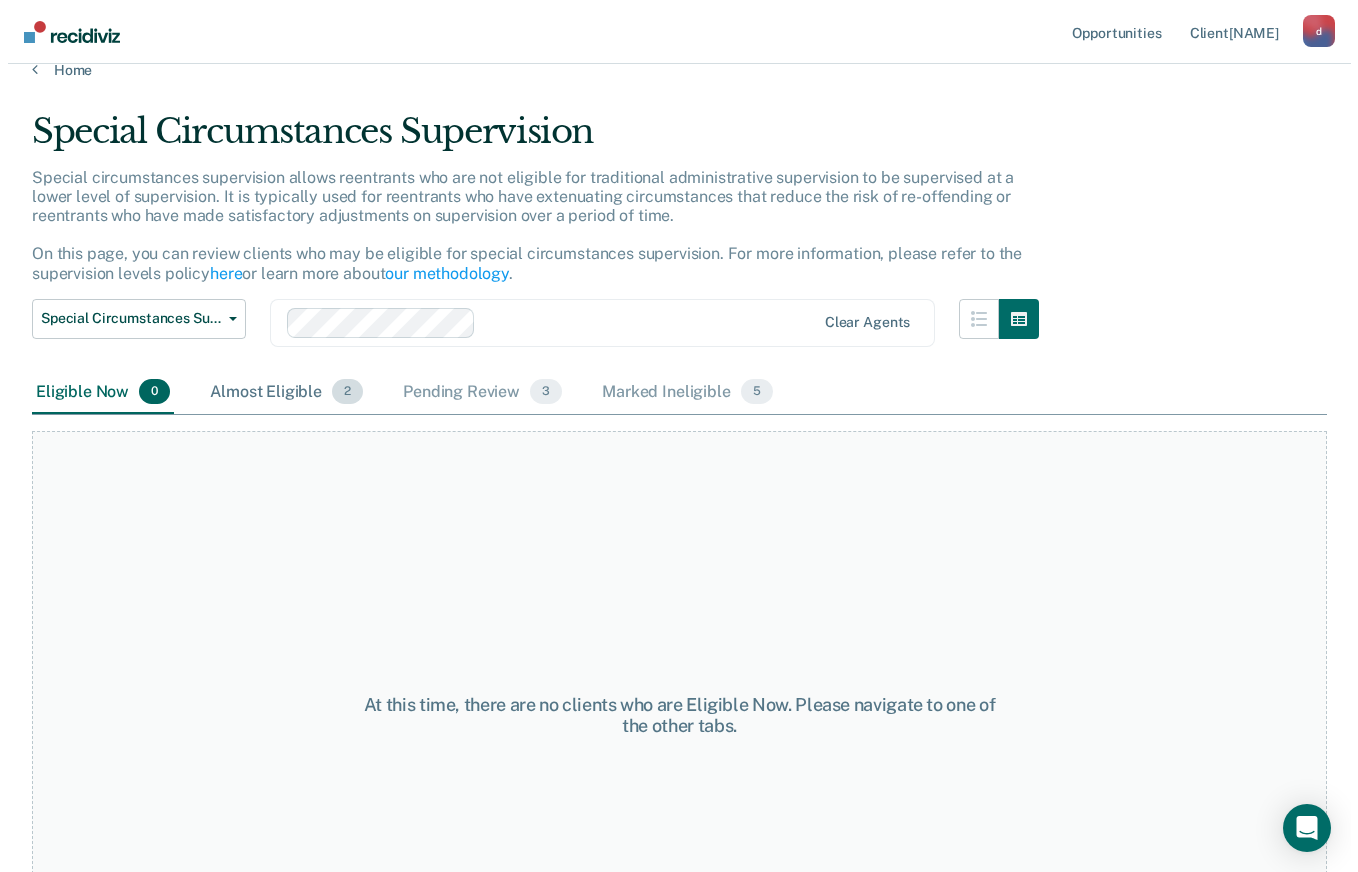 scroll, scrollTop: 0, scrollLeft: 0, axis: both 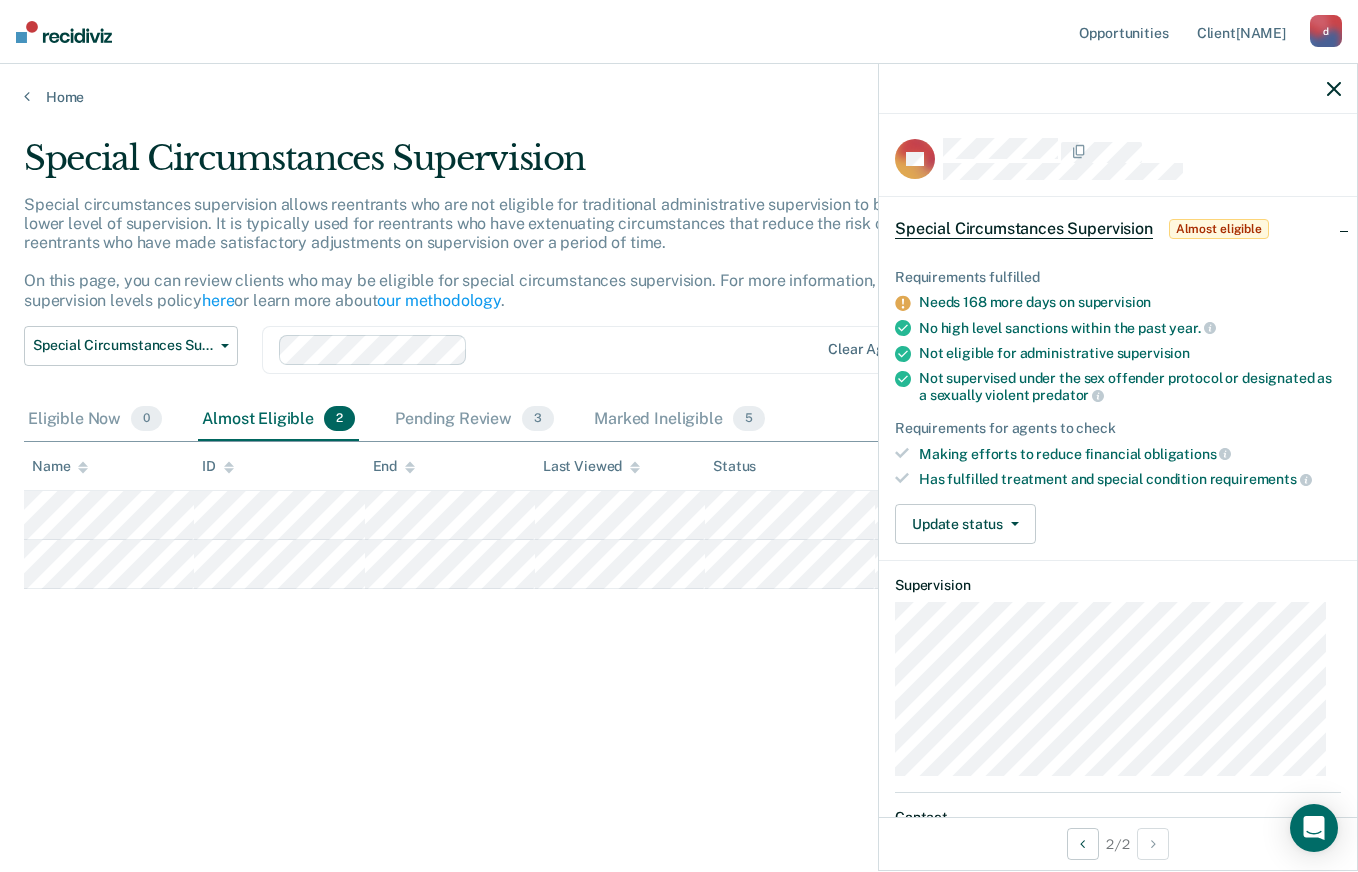 click on "Special Circumstances Supervision   Special circumstances supervision allows reentrants who are not eligible for traditional administrative supervision to be supervised at a lower level of supervision. It is typically used for reentrants who have extenuating circumstances that reduce the risk of re-offending or reentrants who have made satisfactory adjustments on supervision over a period of time. On this page, you can review clients who may be eligible for special circumstances supervision. For more information, please refer to the supervision levels policy  here  or learn more about  our methodology .  Special Circumstances Supervision Administrative Supervision Special Circumstances Supervision Clear   agents Eligible Now 0 Almost Eligible 2 Pending Review 3 Marked Ineligible 5
To pick up a draggable item, press the space bar.
While dragging, use the arrow keys to move the item.
Press space again to drop the item in its new position, or press escape to cancel.
Name ID End Last Viewed Status" at bounding box center (679, 462) 